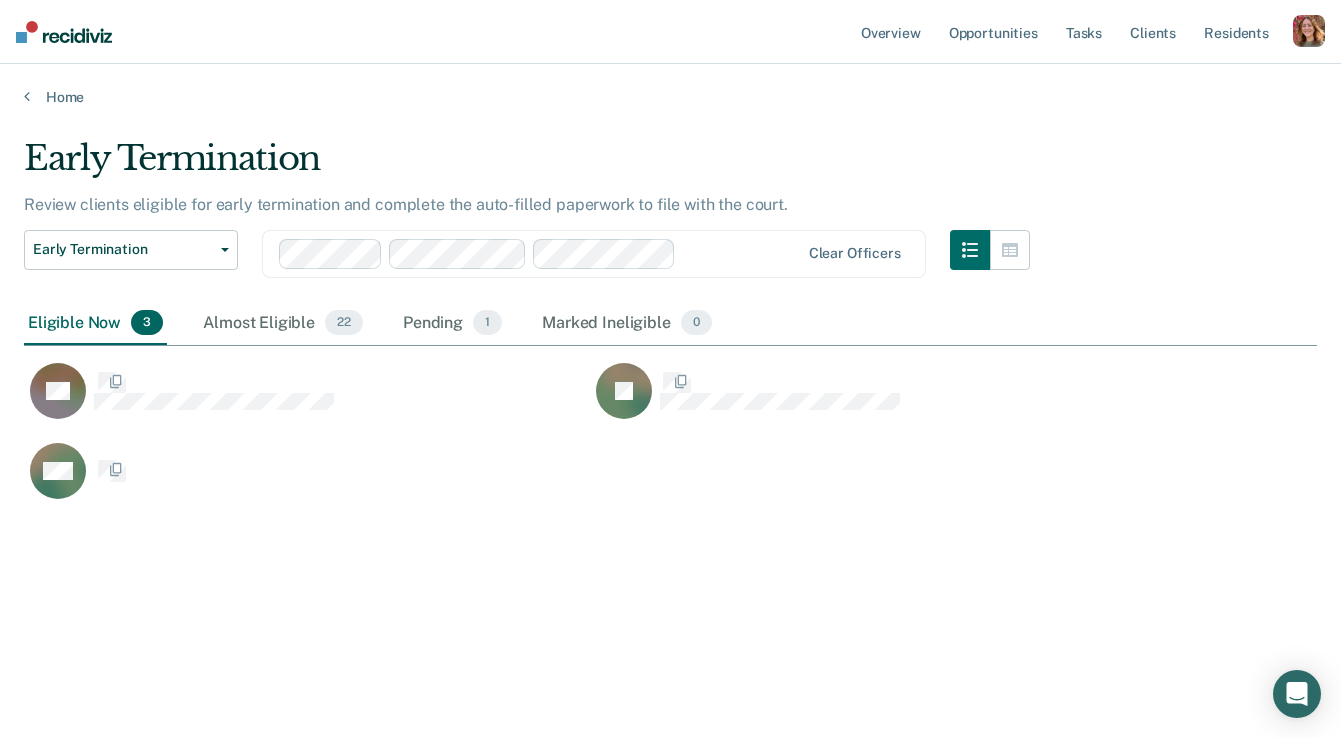 scroll, scrollTop: 0, scrollLeft: 0, axis: both 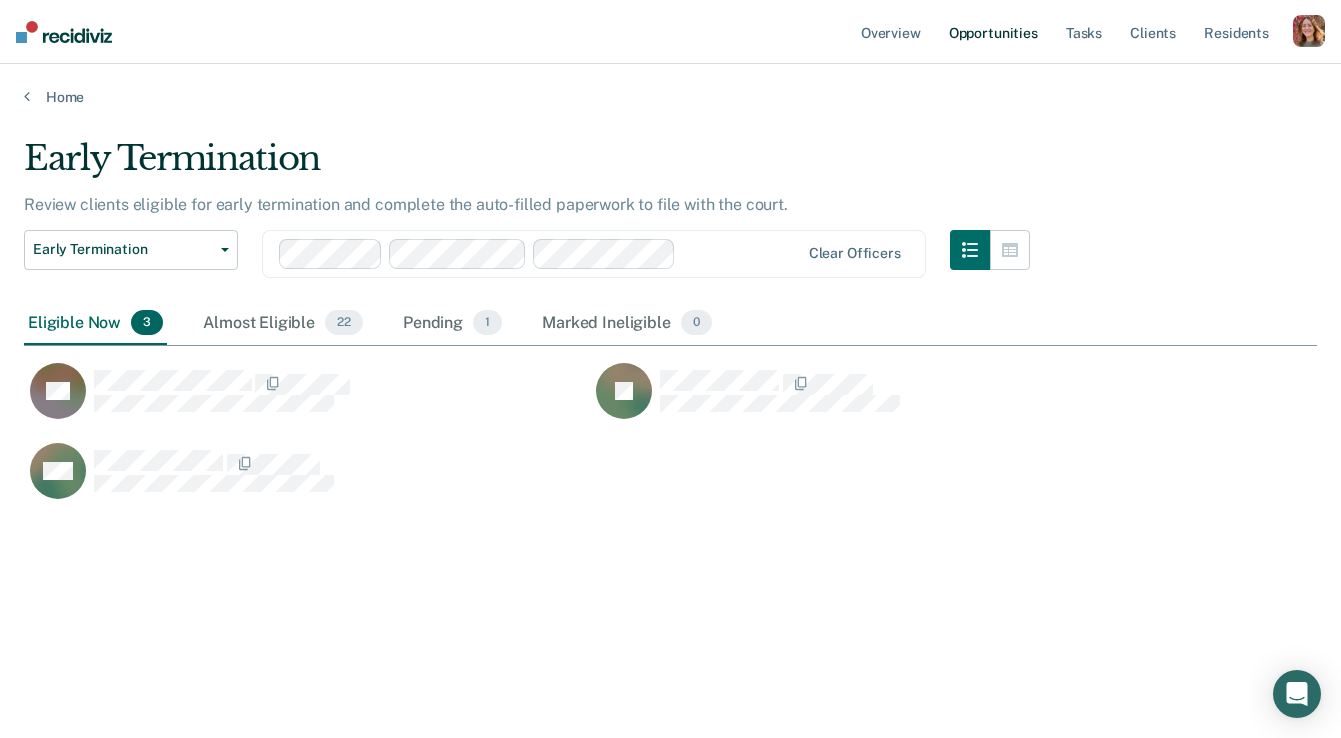 click on "Opportunities" at bounding box center (993, 32) 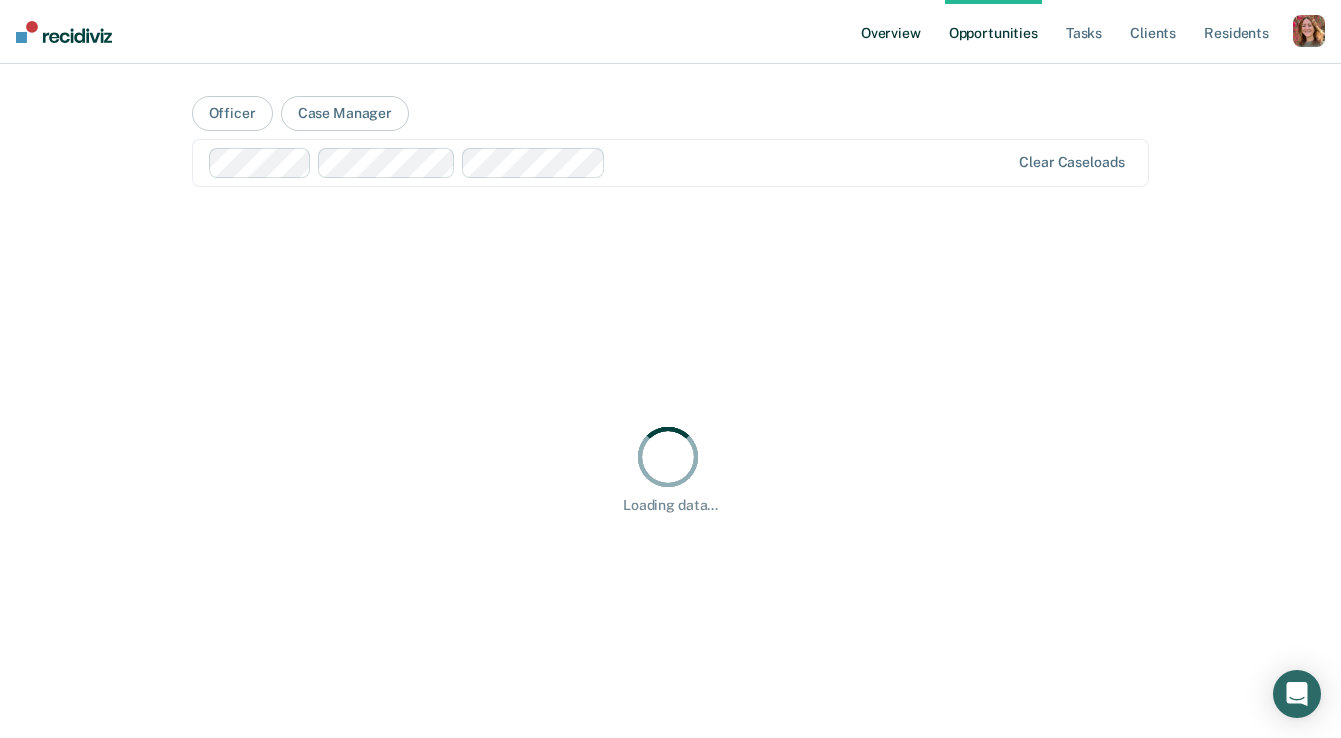 click on "Overview" at bounding box center [891, 32] 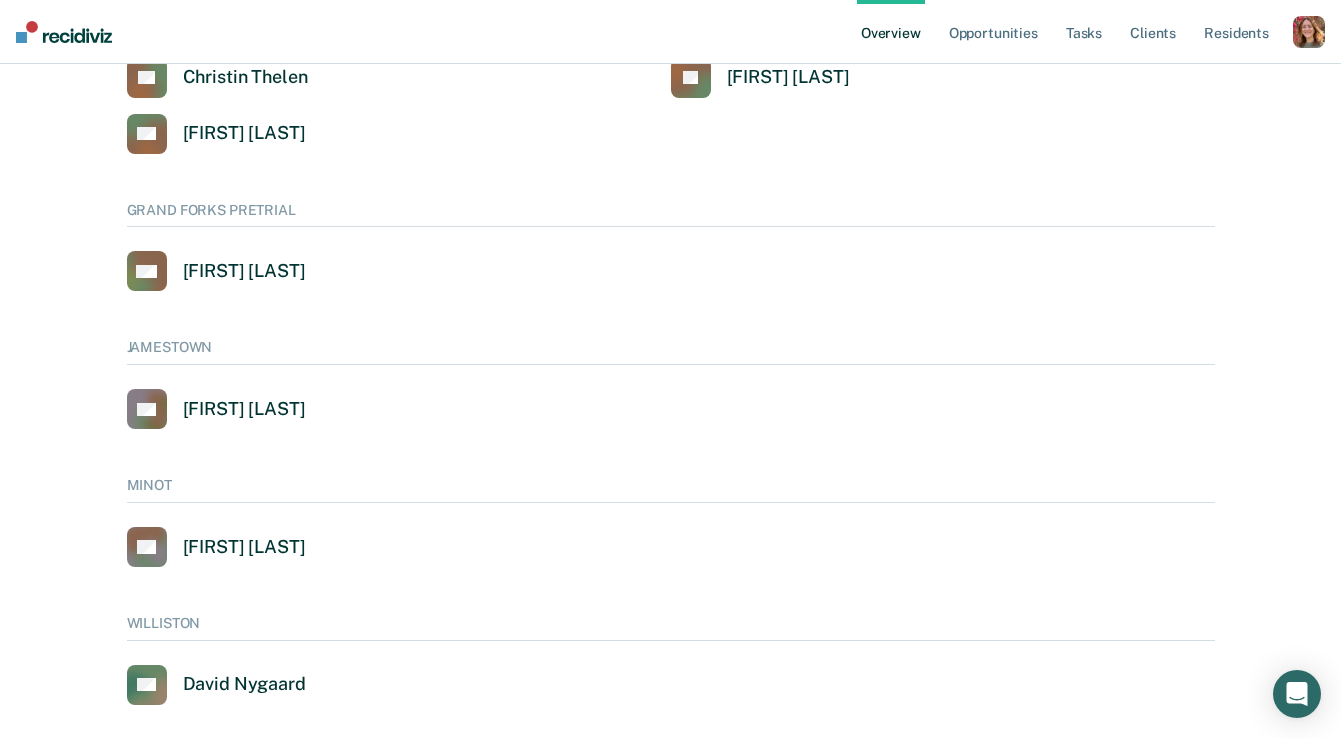 scroll, scrollTop: 1052, scrollLeft: 0, axis: vertical 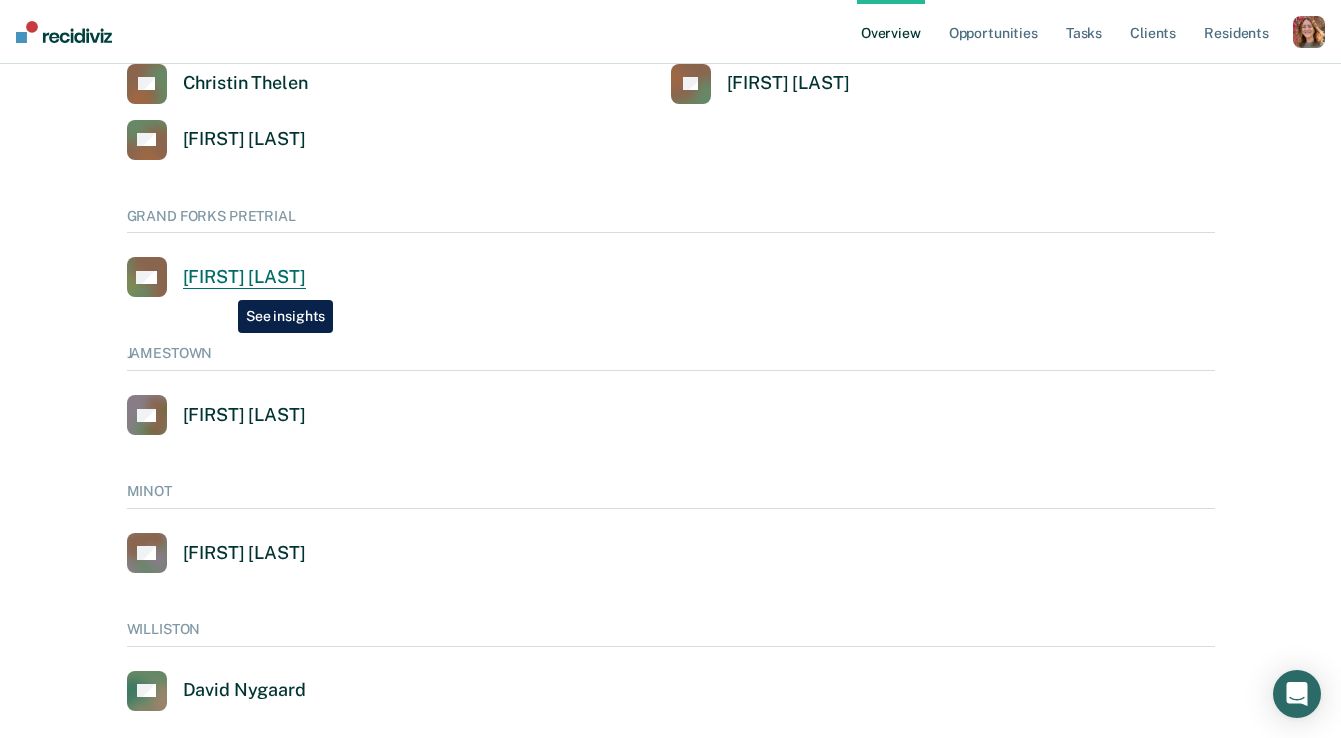 click on "[FIRST] [LAST]" at bounding box center [244, 277] 